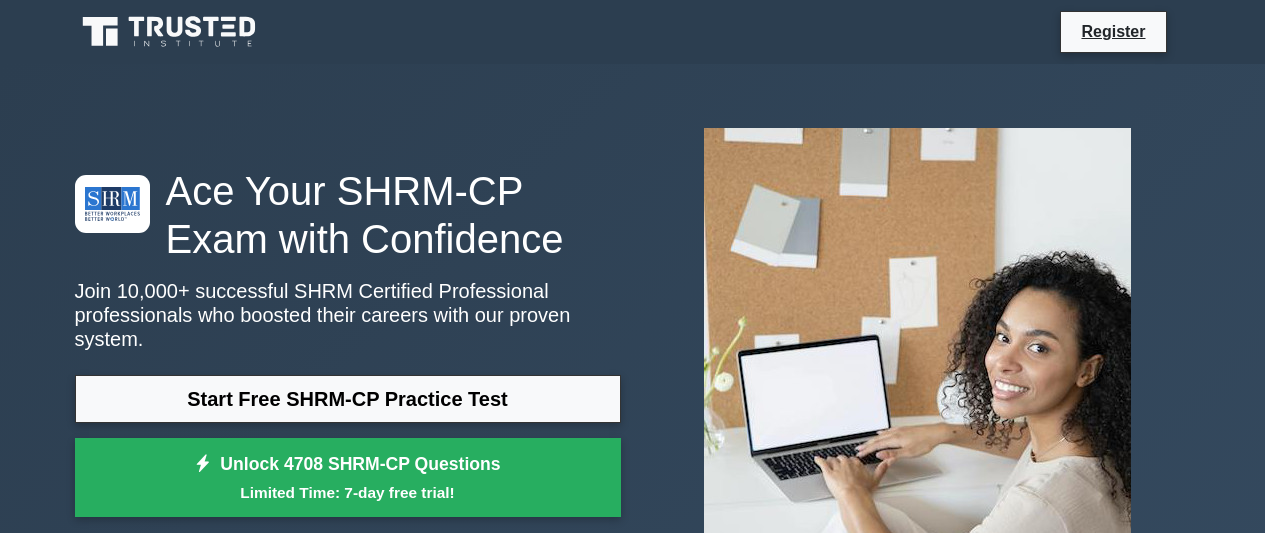 scroll, scrollTop: 0, scrollLeft: 0, axis: both 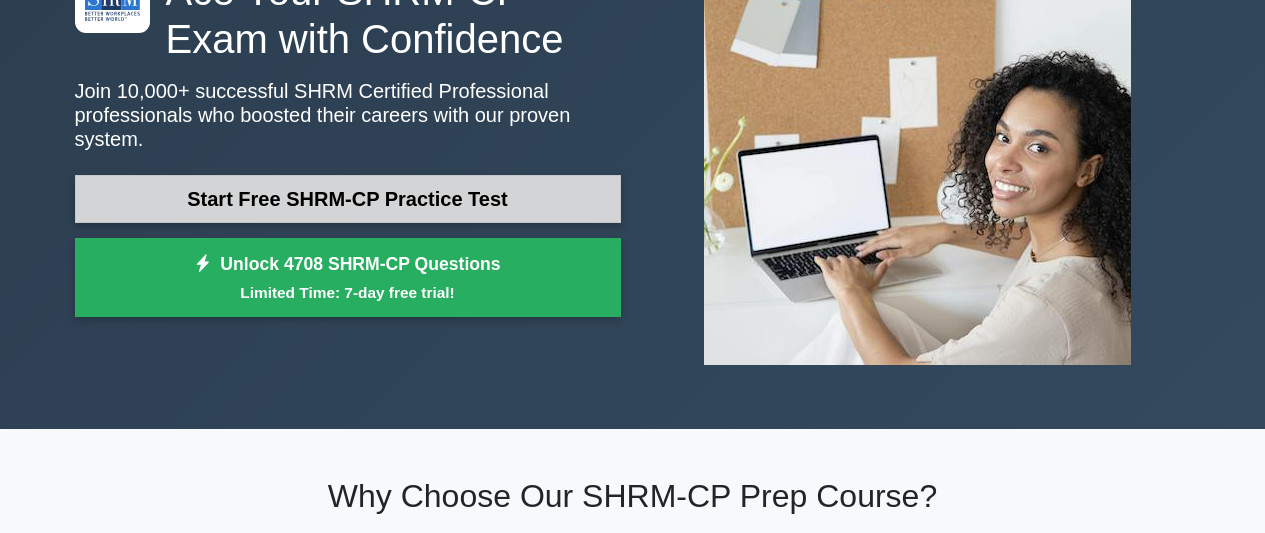 click on "Start Free SHRM-CP Practice Test" at bounding box center (348, 199) 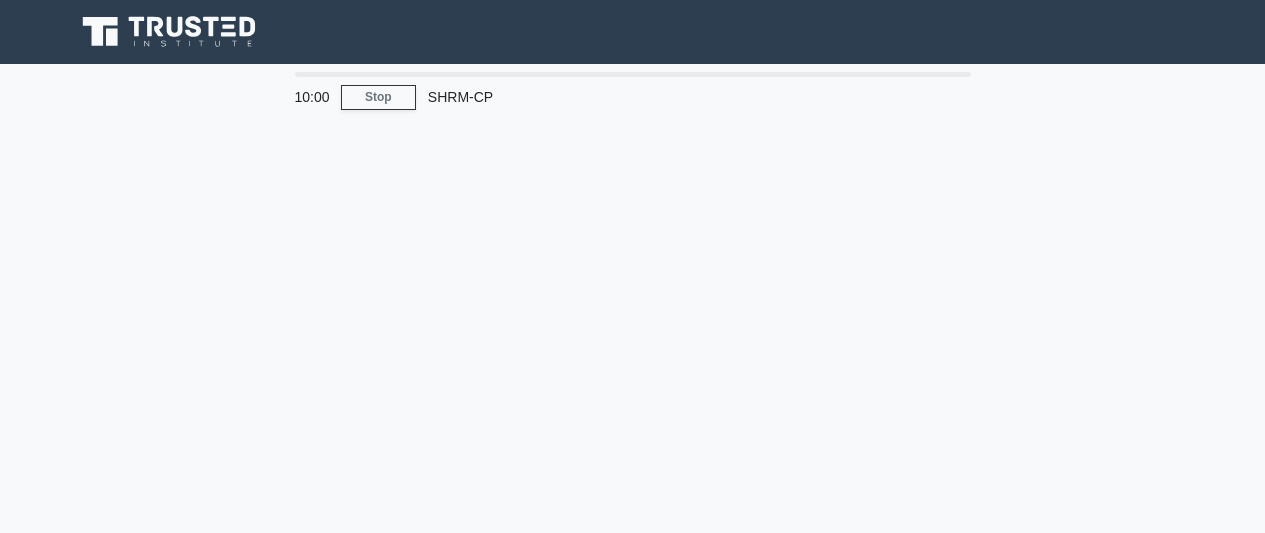 scroll, scrollTop: 0, scrollLeft: 0, axis: both 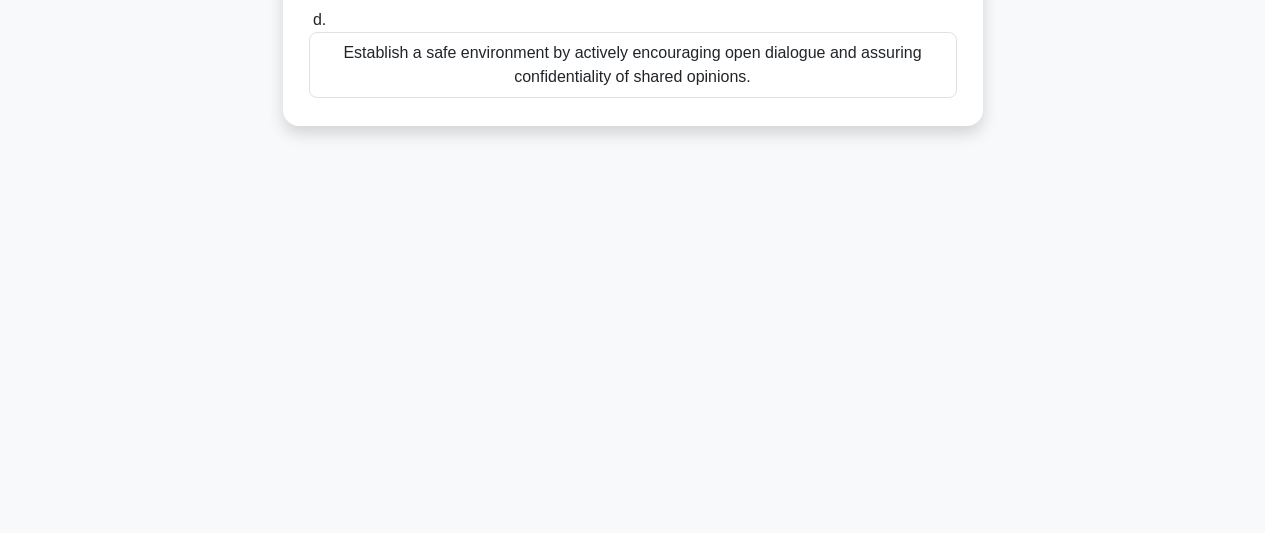 drag, startPoint x: 316, startPoint y: 159, endPoint x: 788, endPoint y: 86, distance: 477.61176 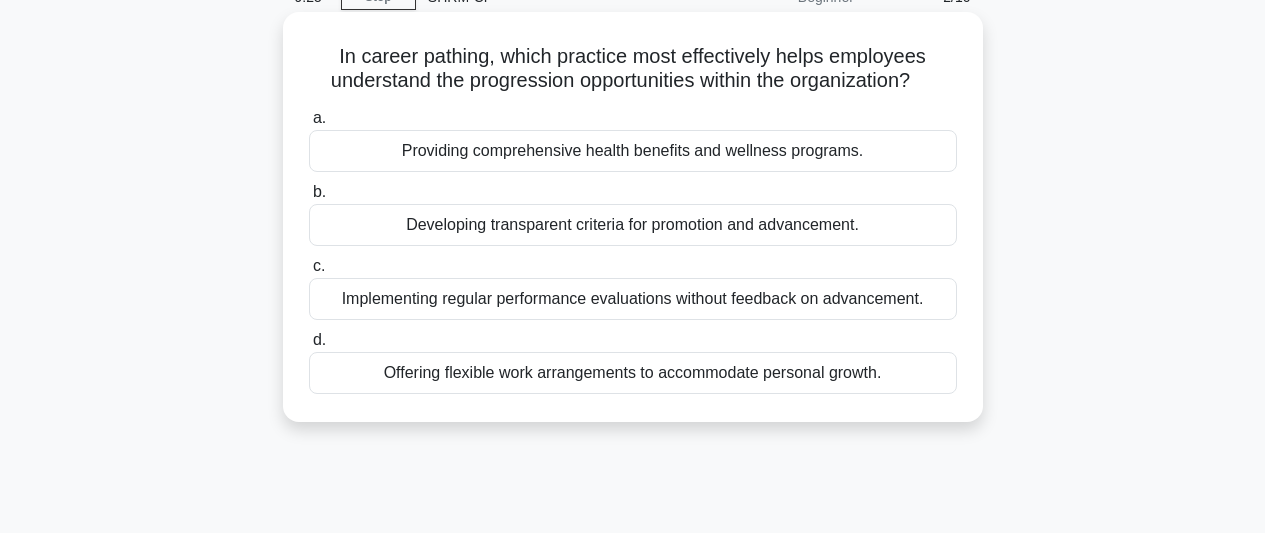 scroll, scrollTop: 0, scrollLeft: 0, axis: both 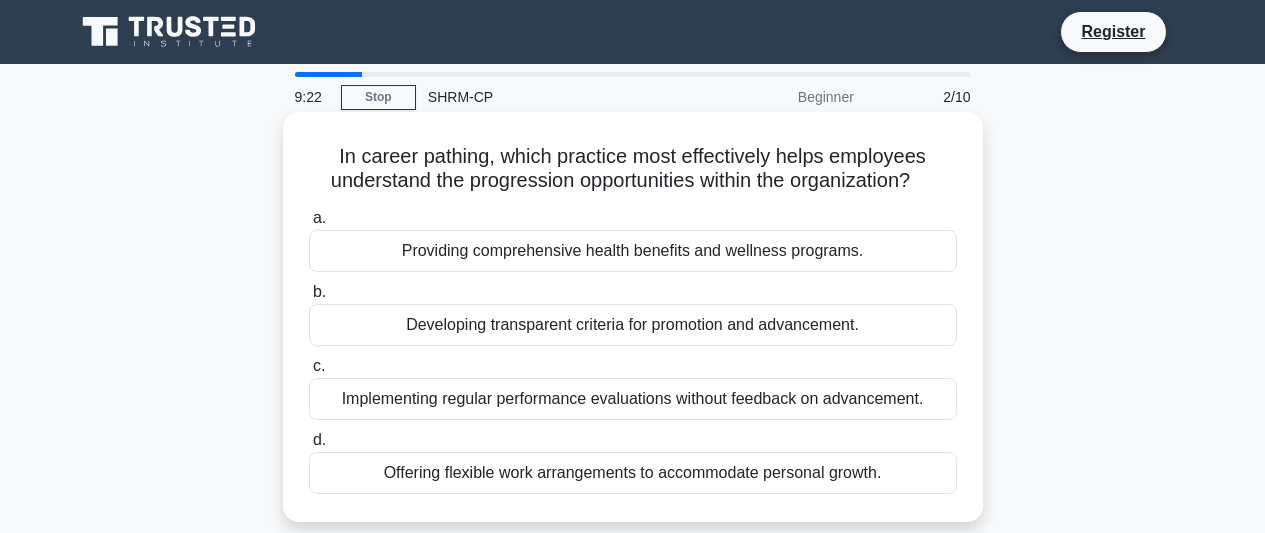 drag, startPoint x: 334, startPoint y: 160, endPoint x: 919, endPoint y: 496, distance: 674.6266 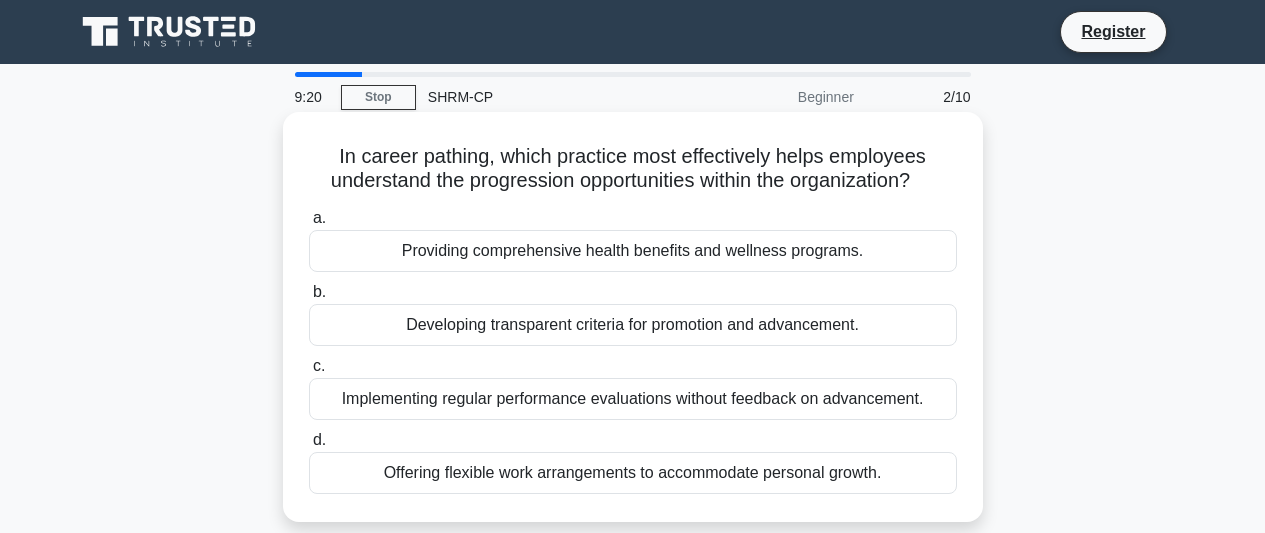 copy on "In career pathing, which practice most effectively helps employees understand the progression opportunities within the organization?
.spinner_0XTQ{transform-origin:center;animation:spinner_y6GP .75s linear infinite}@keyframes spinner_y6GP{100%{transform:rotate(360deg)}}
a.
Providing comprehensive health benefits and wellness programs.
b.
Developing transparent criteria for promotion and advancement.
c.
Implementing regular performance evaluations without feedback on advancement.
d.
Offering flexible work arrangements to accommodate personal growth." 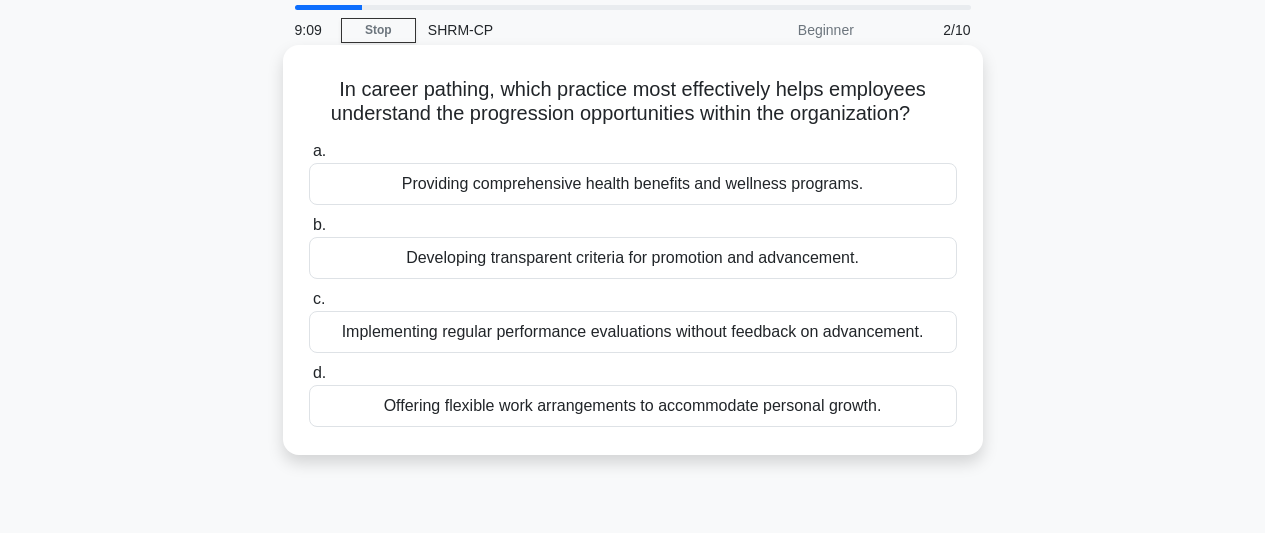 scroll, scrollTop: 68, scrollLeft: 0, axis: vertical 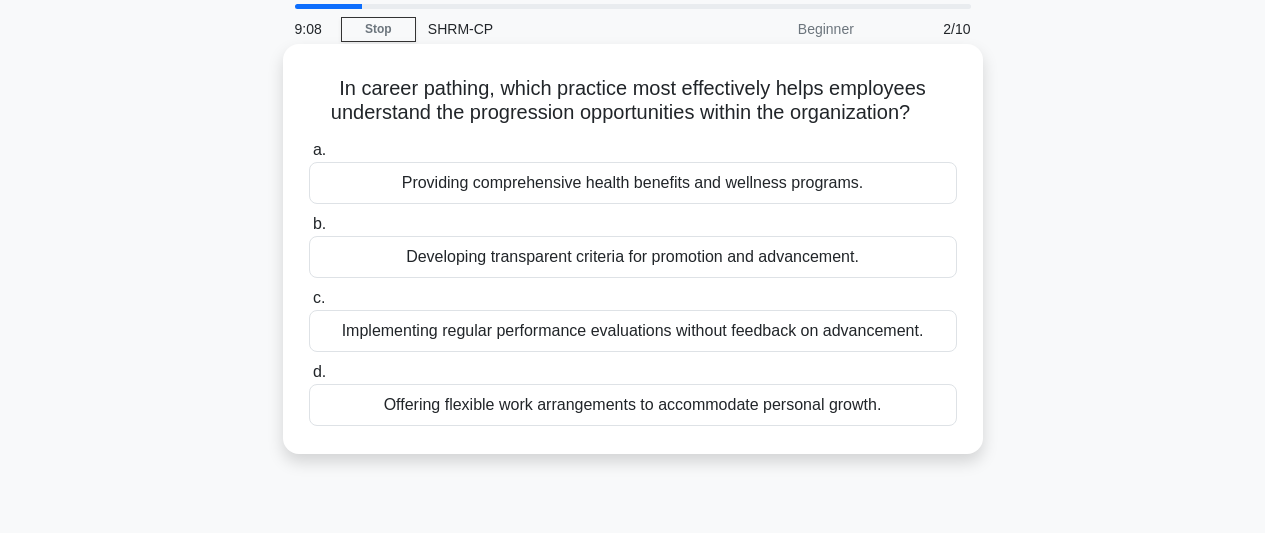 click on "Developing transparent criteria for promotion and advancement." at bounding box center [633, 257] 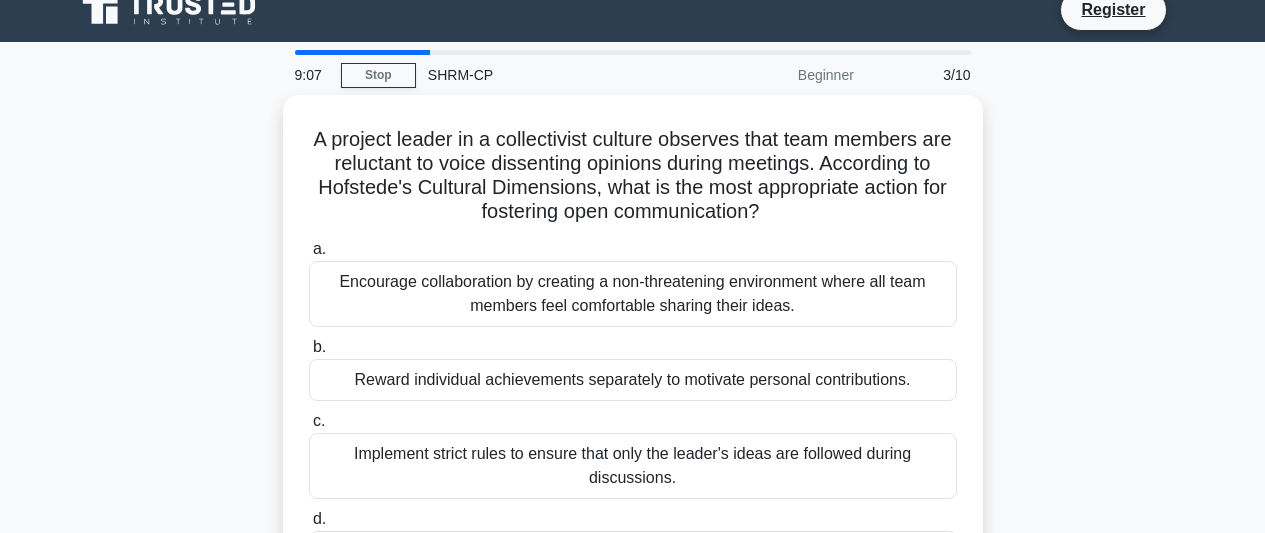 scroll, scrollTop: 0, scrollLeft: 0, axis: both 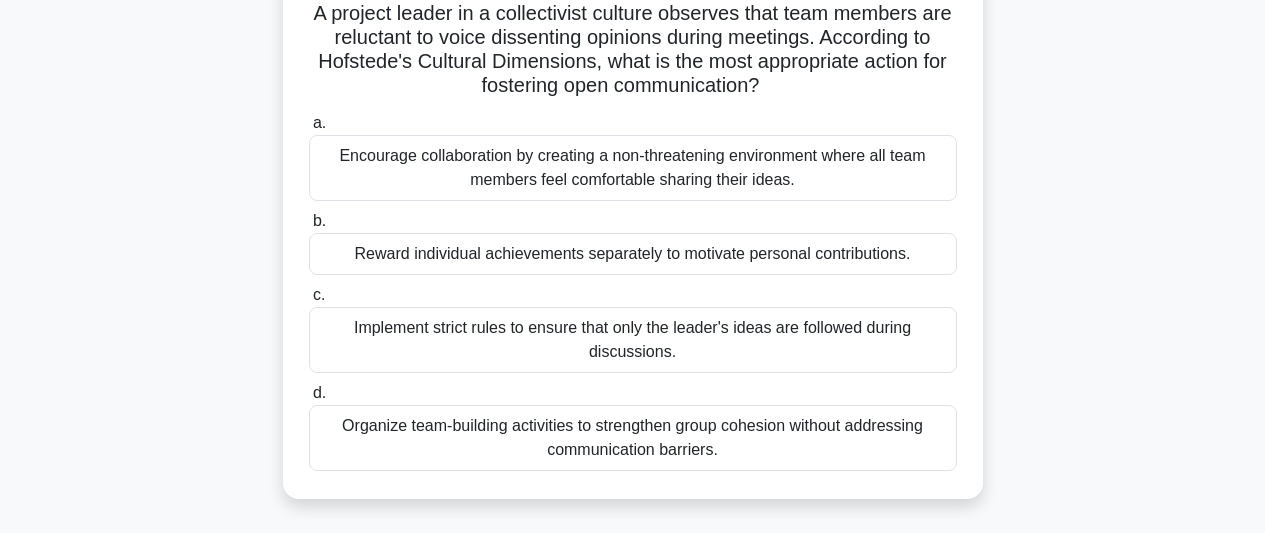 drag, startPoint x: 318, startPoint y: 162, endPoint x: 832, endPoint y: 493, distance: 611.3567 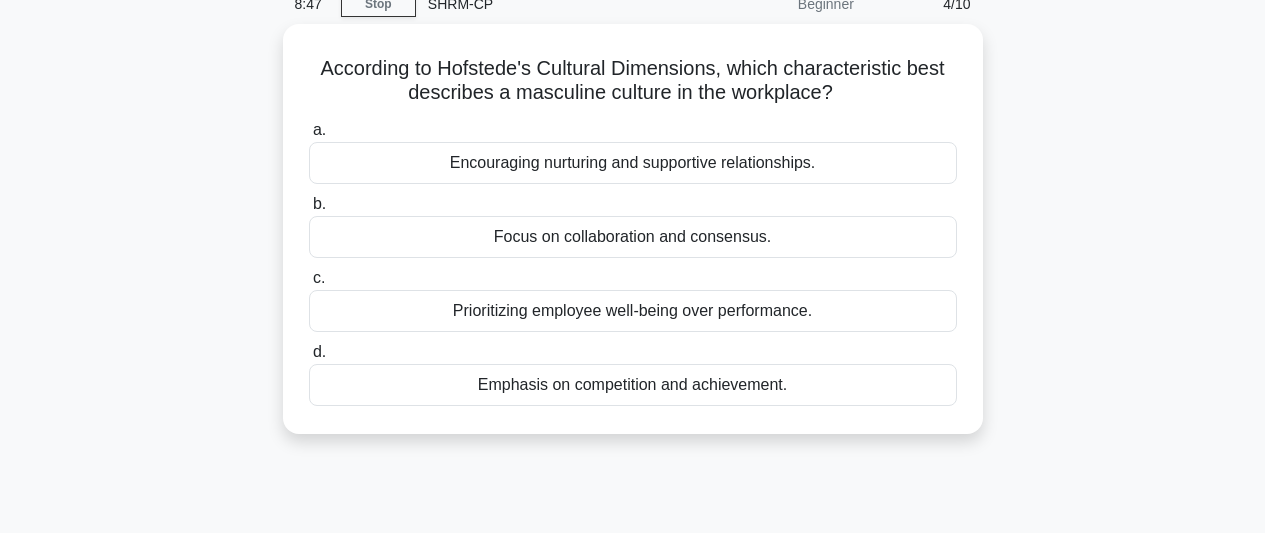 scroll, scrollTop: 0, scrollLeft: 0, axis: both 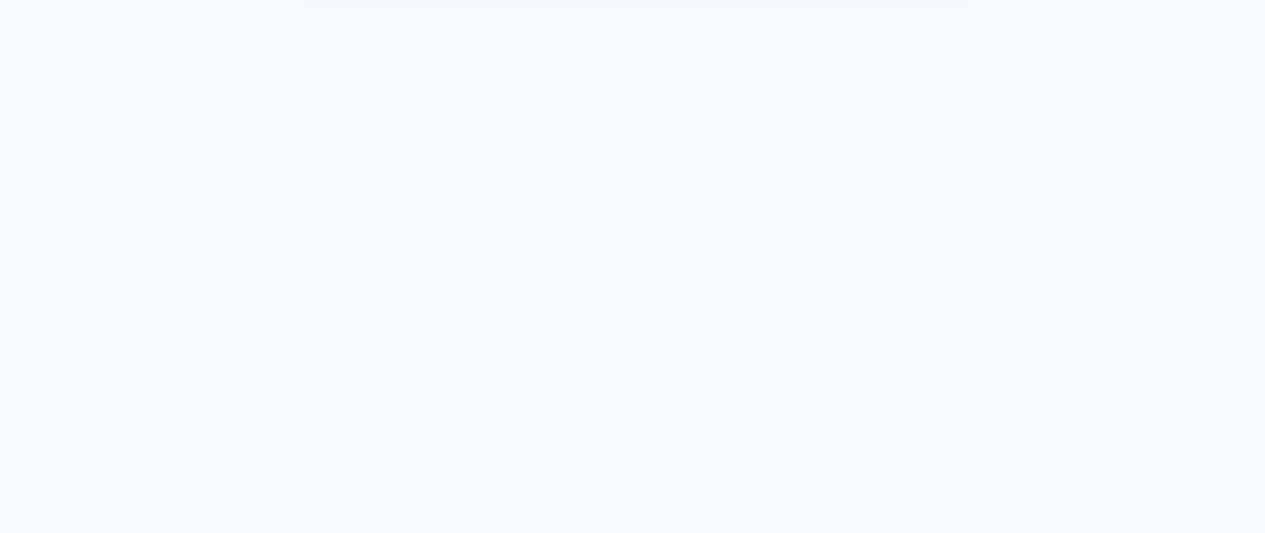 drag, startPoint x: 316, startPoint y: 158, endPoint x: 897, endPoint y: 547, distance: 699.201 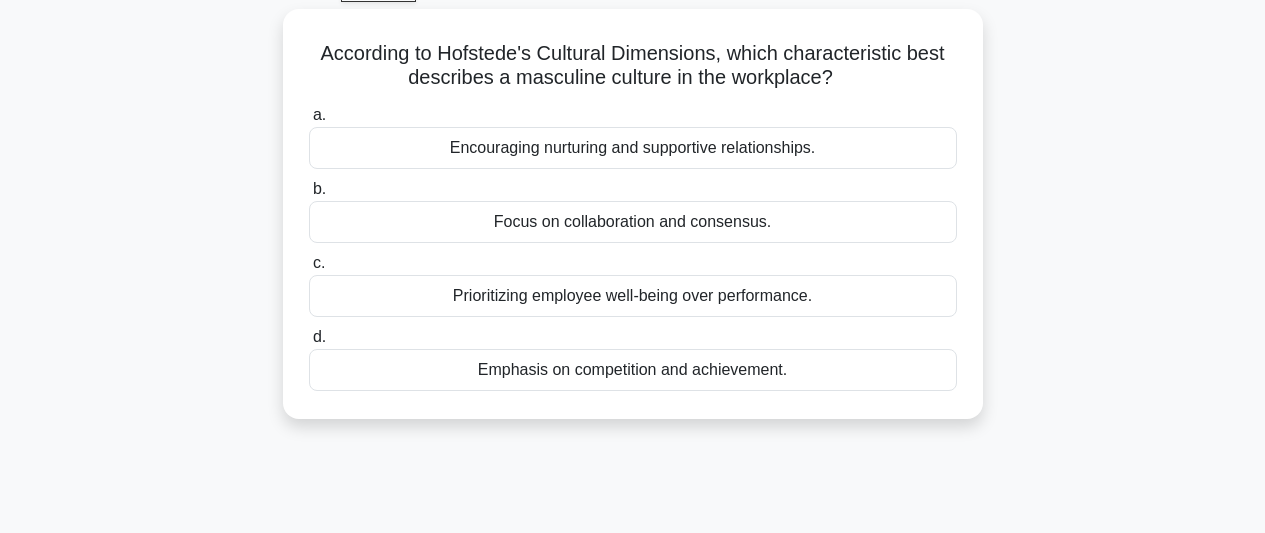 scroll, scrollTop: 107, scrollLeft: 0, axis: vertical 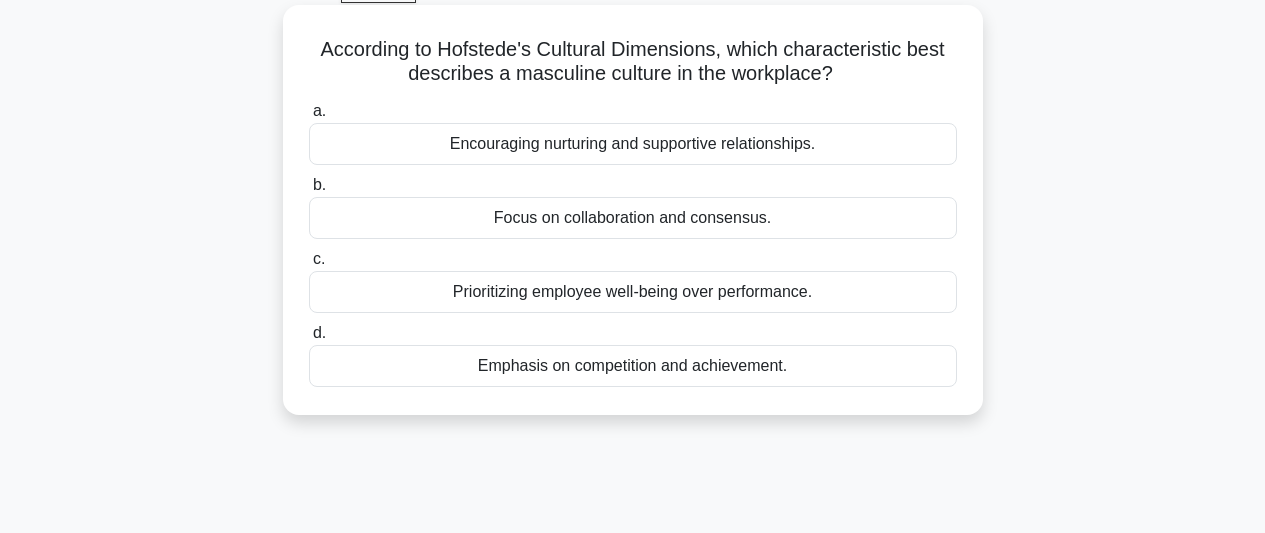 click on "Emphasis on competition and achievement." at bounding box center [633, 366] 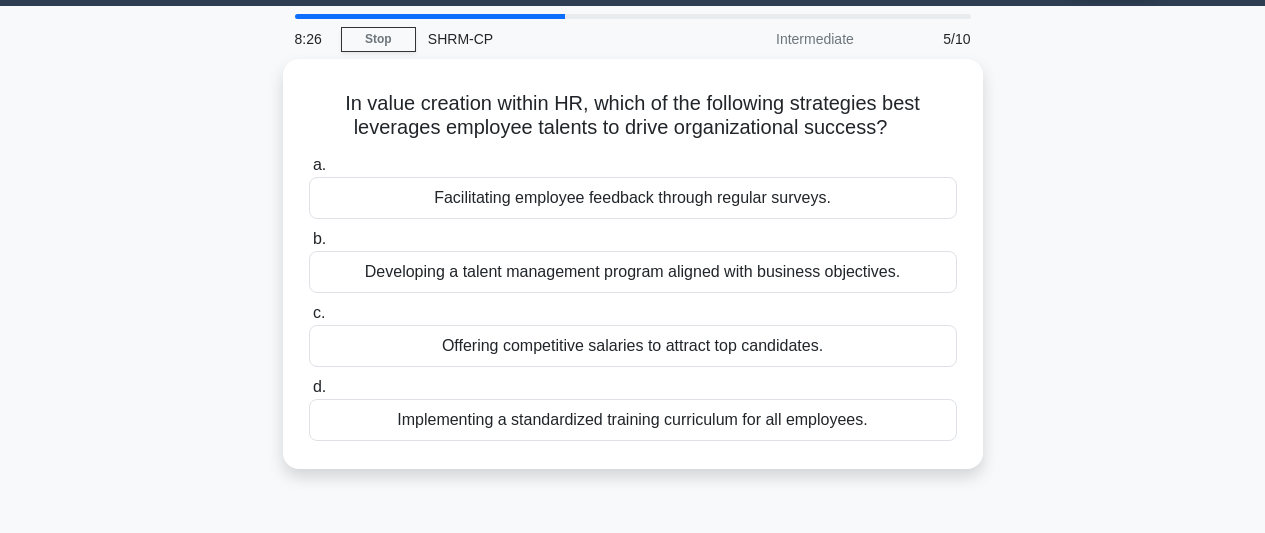 scroll, scrollTop: 0, scrollLeft: 0, axis: both 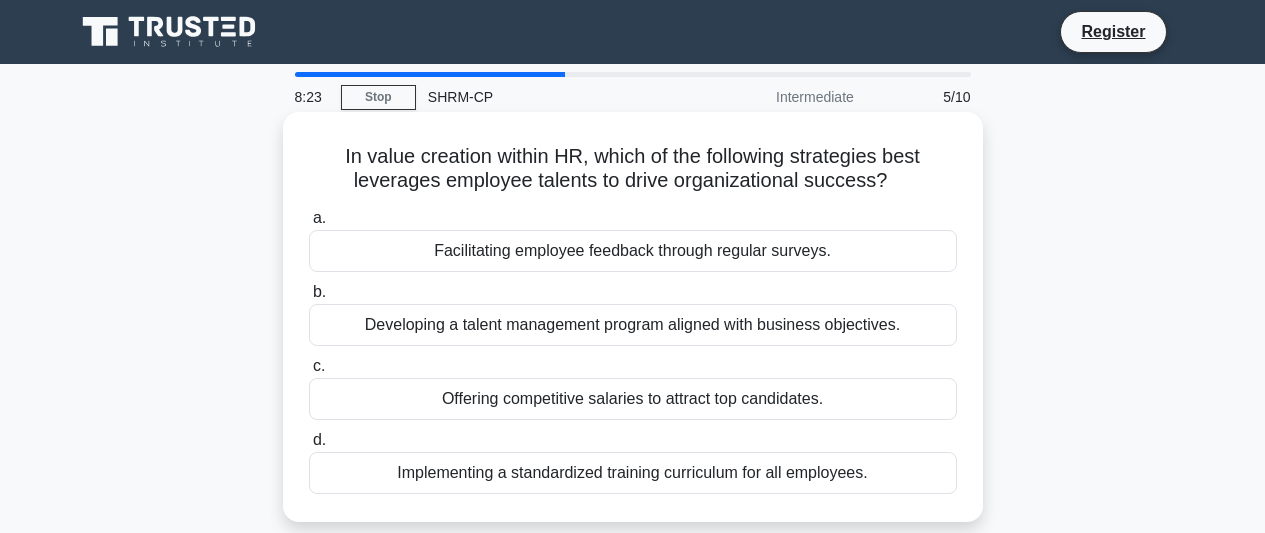 drag, startPoint x: 335, startPoint y: 159, endPoint x: 917, endPoint y: 505, distance: 677.082 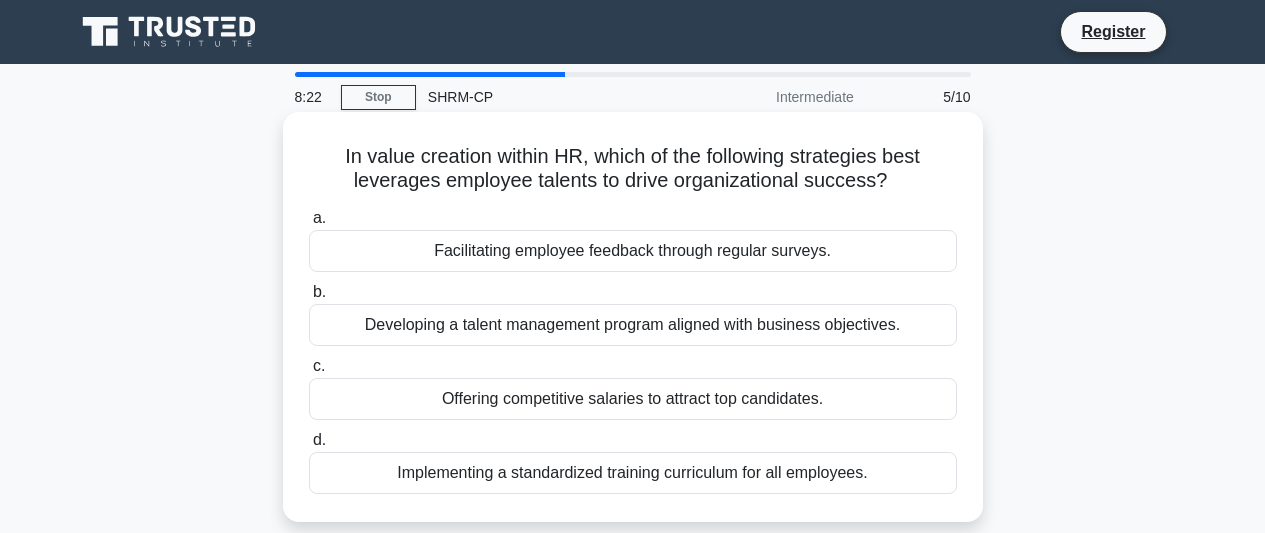copy on "In value creation within HR, which of the following strategies best leverages employee talents to drive organizational success?
.spinner_0XTQ{transform-origin:center;animation:spinner_y6GP .75s linear infinite}@keyframes spinner_y6GP{100%{transform:rotate(360deg)}}
a.
Facilitating employee feedback through regular surveys.
b.
Developing a talent management program aligned with business objectives.
c.
Offering competitive salaries to attract top candidates.
d.
Implementing a standardized training curriculum for all employees." 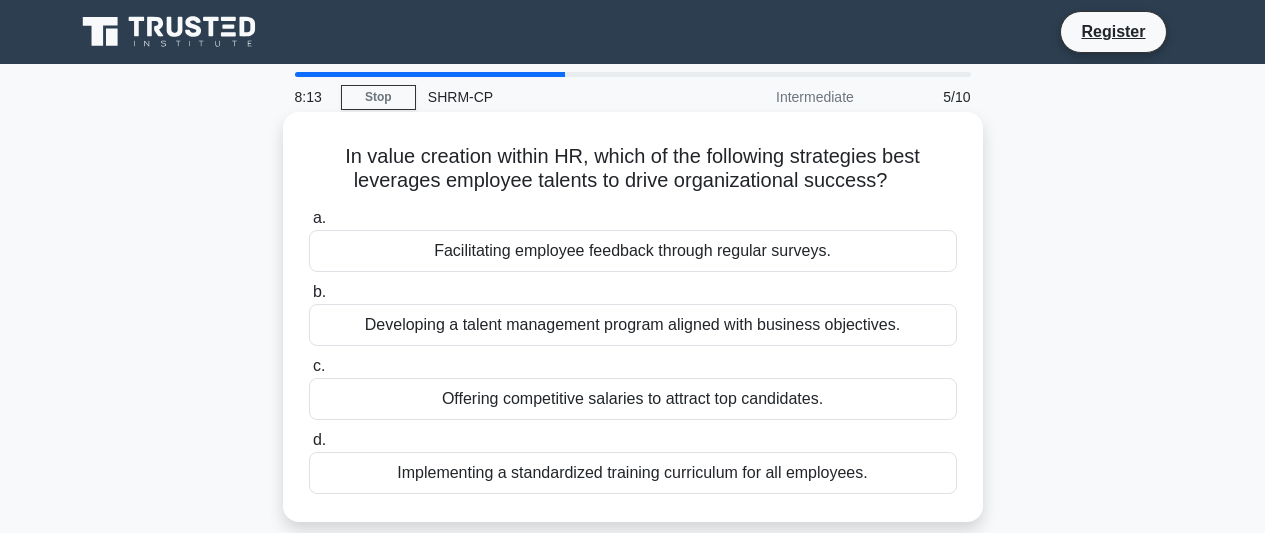 click on "Developing a talent management program aligned with business objectives." at bounding box center [633, 325] 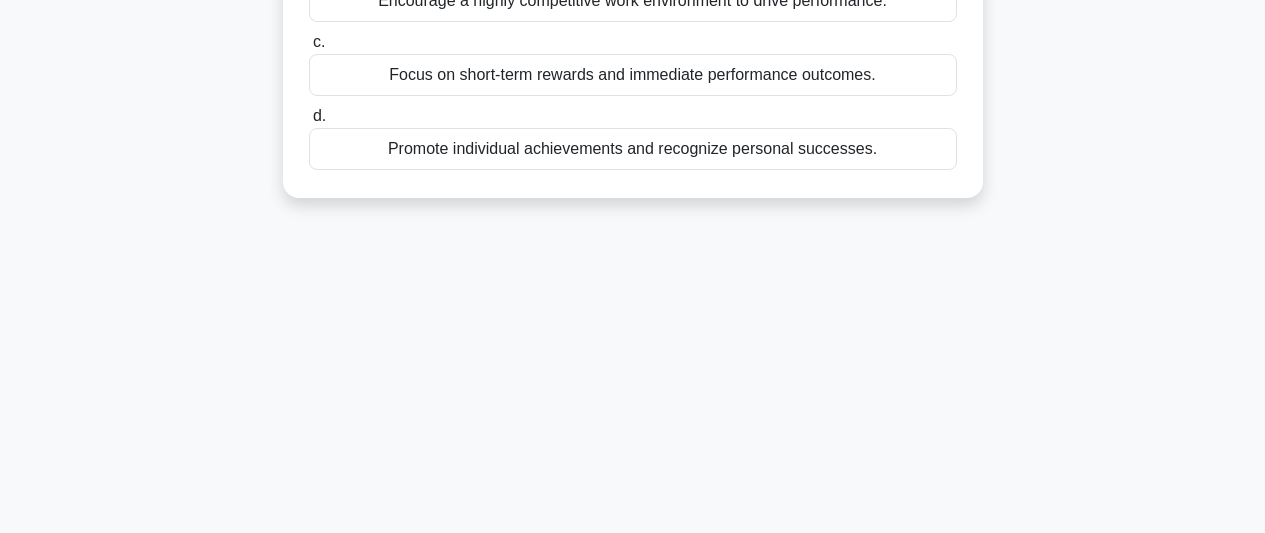 scroll, scrollTop: 477, scrollLeft: 0, axis: vertical 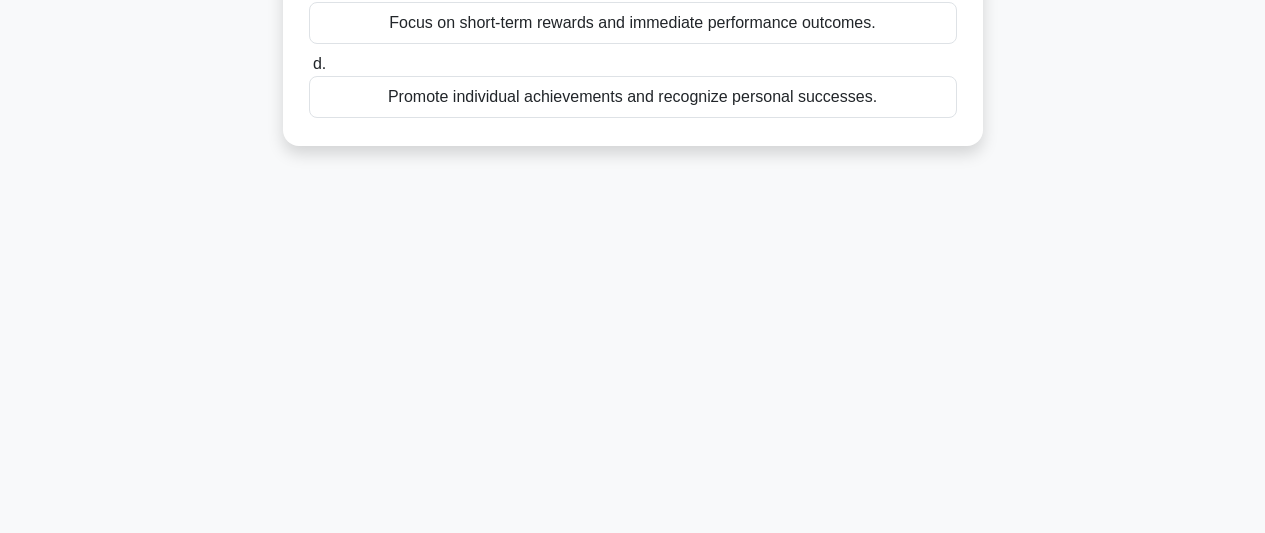 drag, startPoint x: 309, startPoint y: 157, endPoint x: 830, endPoint y: 530, distance: 640.7574 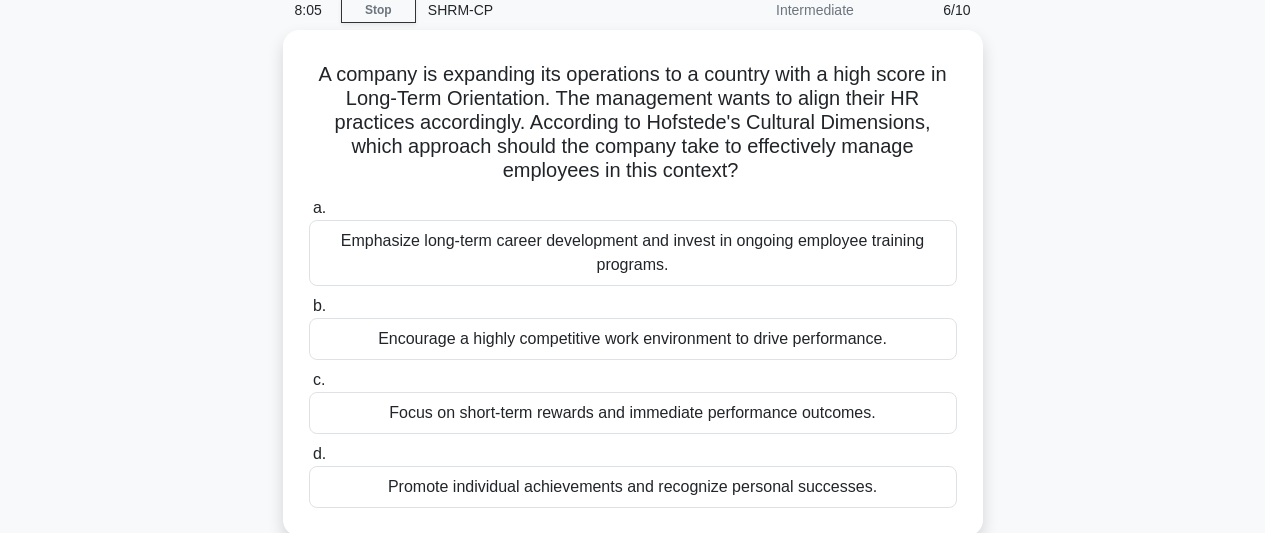 scroll, scrollTop: 99, scrollLeft: 0, axis: vertical 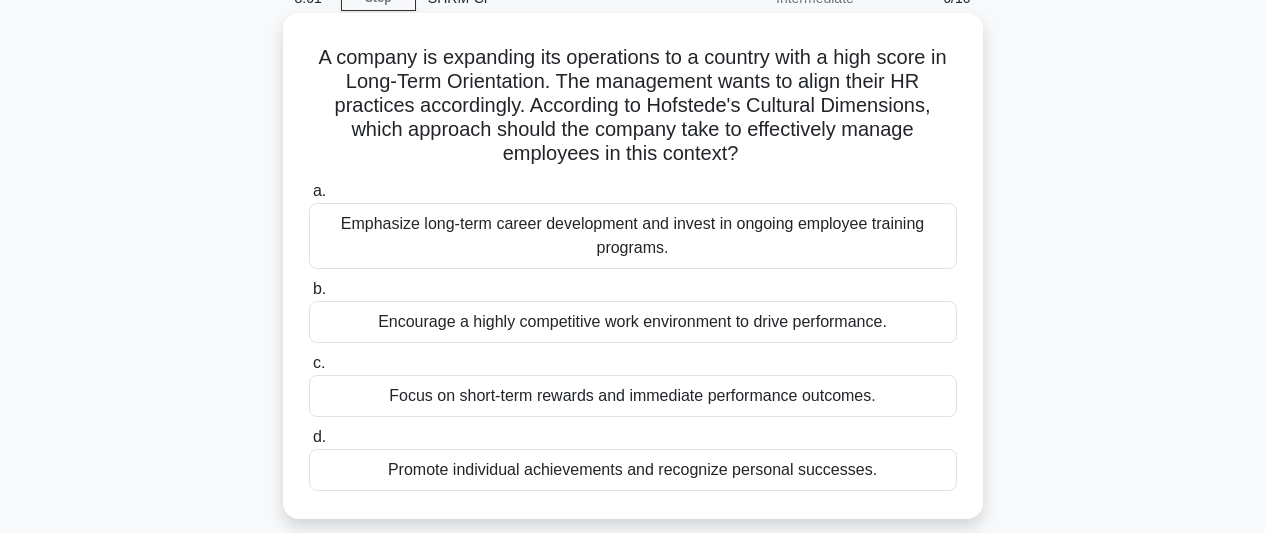 drag, startPoint x: 306, startPoint y: 58, endPoint x: 937, endPoint y: 490, distance: 764.71234 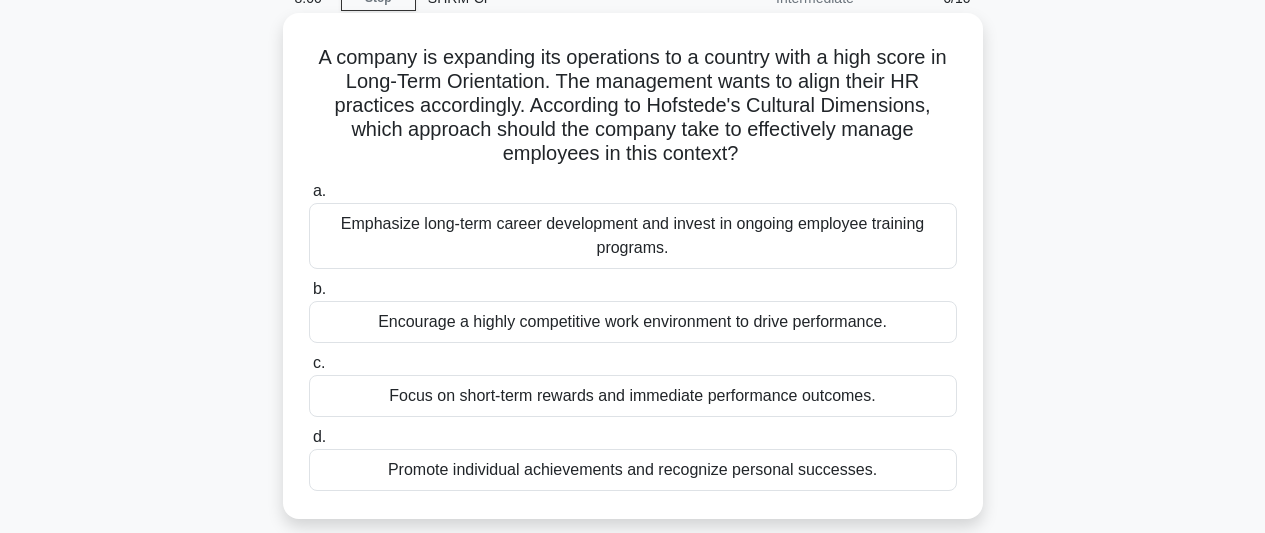 copy on "A company is expanding its operations to a country with a high score in Long-Term Orientation. The management wants to align their HR practices accordingly. According to Hofstede's Cultural Dimensions, which approach should the company take to effectively manage employees in this context?
.spinner_0XTQ{transform-origin:center;animation:spinner_y6GP .75s linear infinite}@keyframes spinner_y6GP{100%{transform:rotate(360deg)}}
a.
Emphasize long-term career development and invest in ongoing employee training programs.
b.
Encourage a highly competitive work environment to drive performance.
c.
Focus on short-term rewards and immediate performance outcomes.
d.
Promote individual achievements and recognize person..." 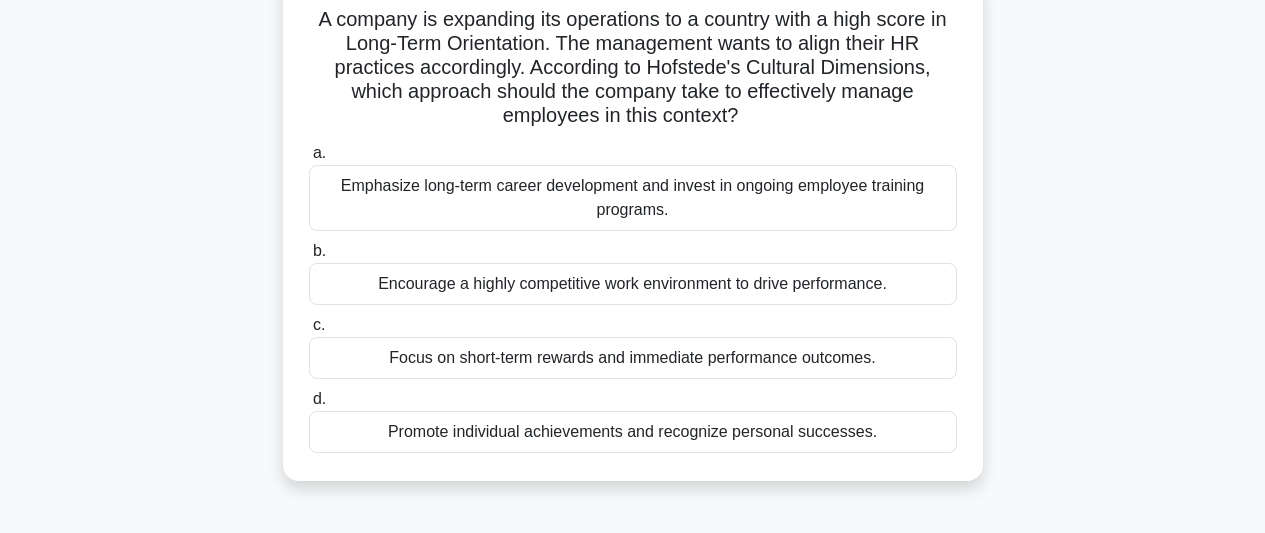 scroll, scrollTop: 127, scrollLeft: 0, axis: vertical 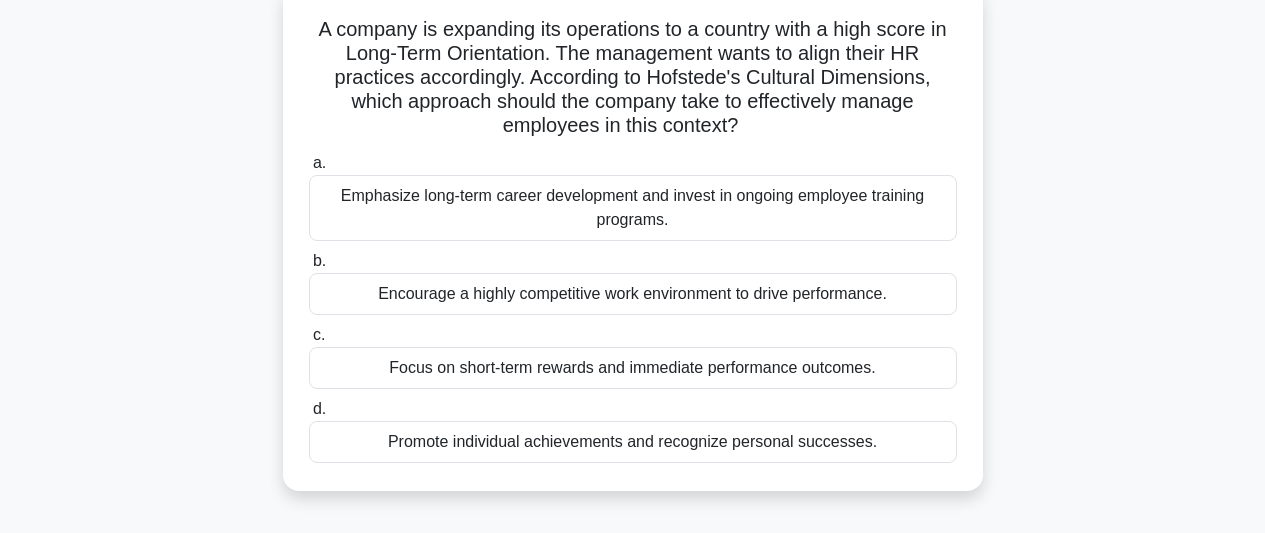 click on "Emphasize long-term career development and invest in ongoing employee training programs." at bounding box center (633, 208) 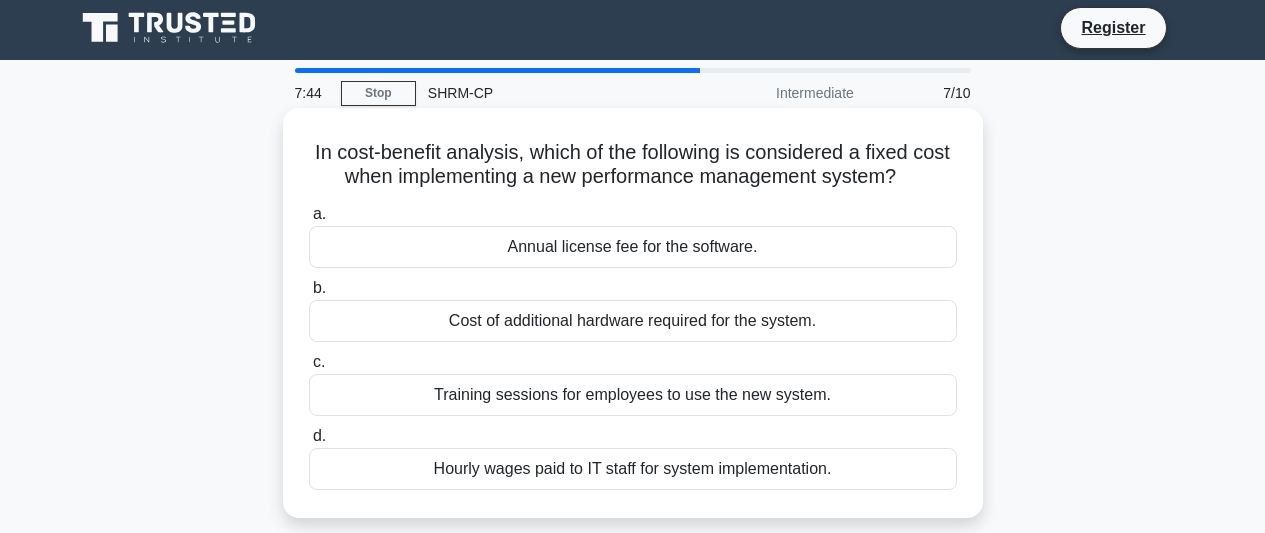 scroll, scrollTop: 0, scrollLeft: 0, axis: both 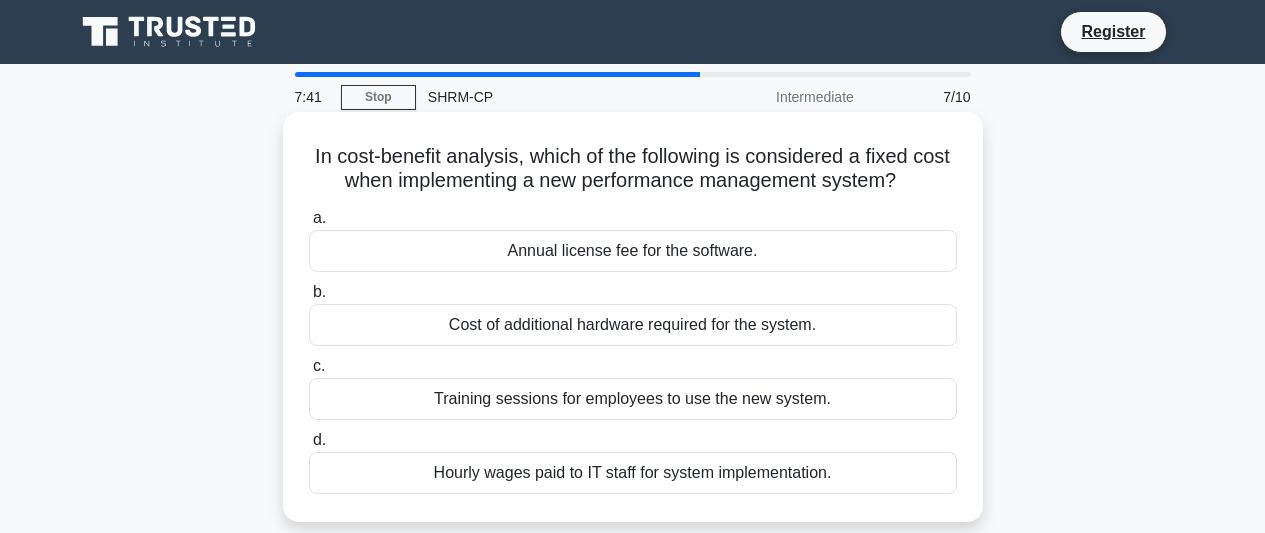 drag, startPoint x: 326, startPoint y: 157, endPoint x: 894, endPoint y: 465, distance: 646.1331 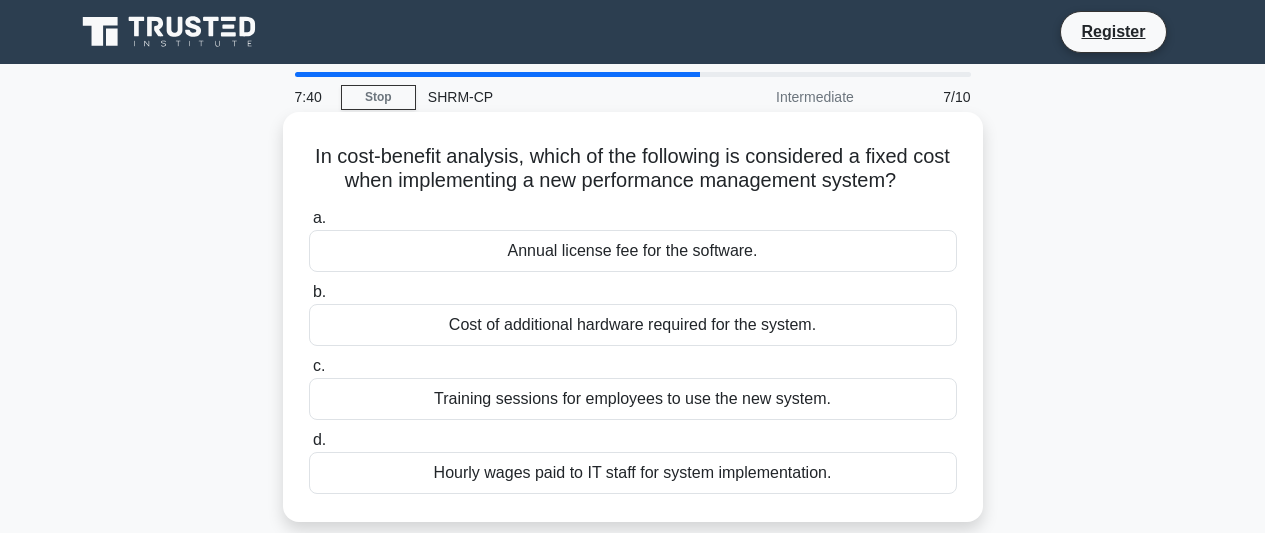 copy on "In cost-benefit analysis, which of the following is considered a fixed cost when implementing a new performance management system?
.spinner_0XTQ{transform-origin:center;animation:spinner_y6GP .75s linear infinite}@keyframes spinner_y6GP{100%{transform:rotate(360deg)}}
a.
Annual license fee for the software.
b.
Cost of additional hardware required for the system.
c.
Training sessions for employees to use the new system.
d.
Hourly wages paid to IT staff for system implementation." 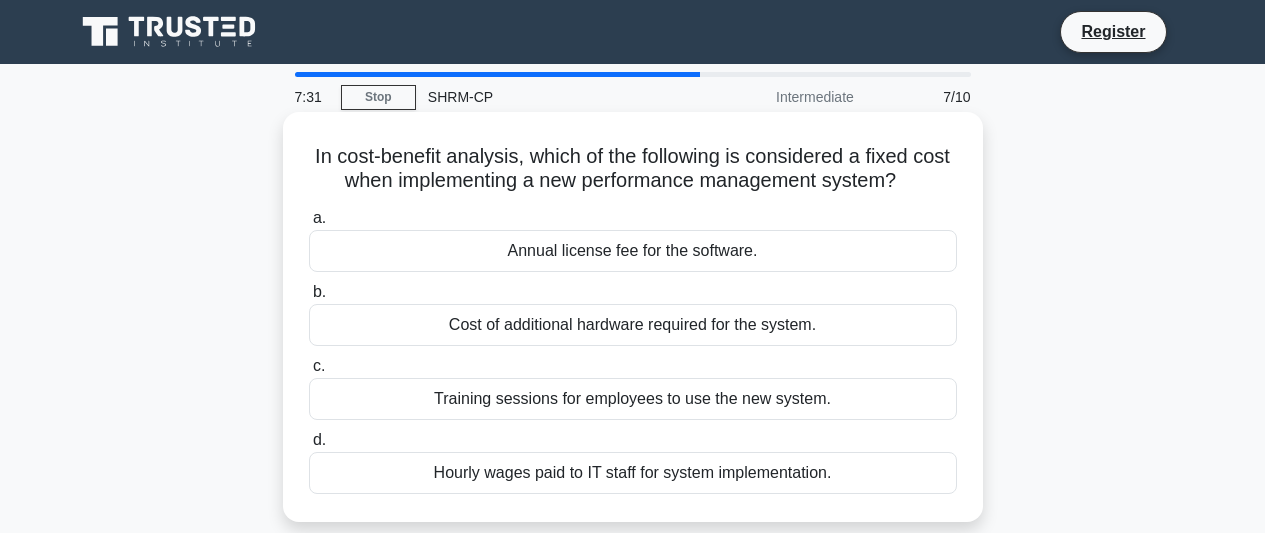 click on "Annual license fee for the software." at bounding box center (633, 251) 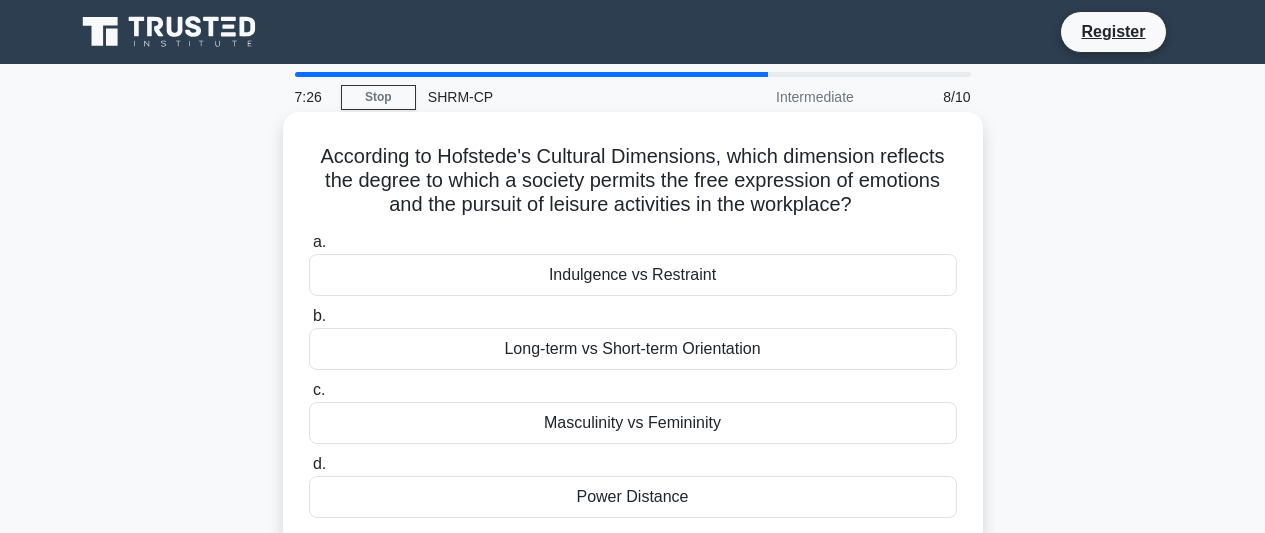 drag, startPoint x: 316, startPoint y: 149, endPoint x: 812, endPoint y: 509, distance: 612.8752 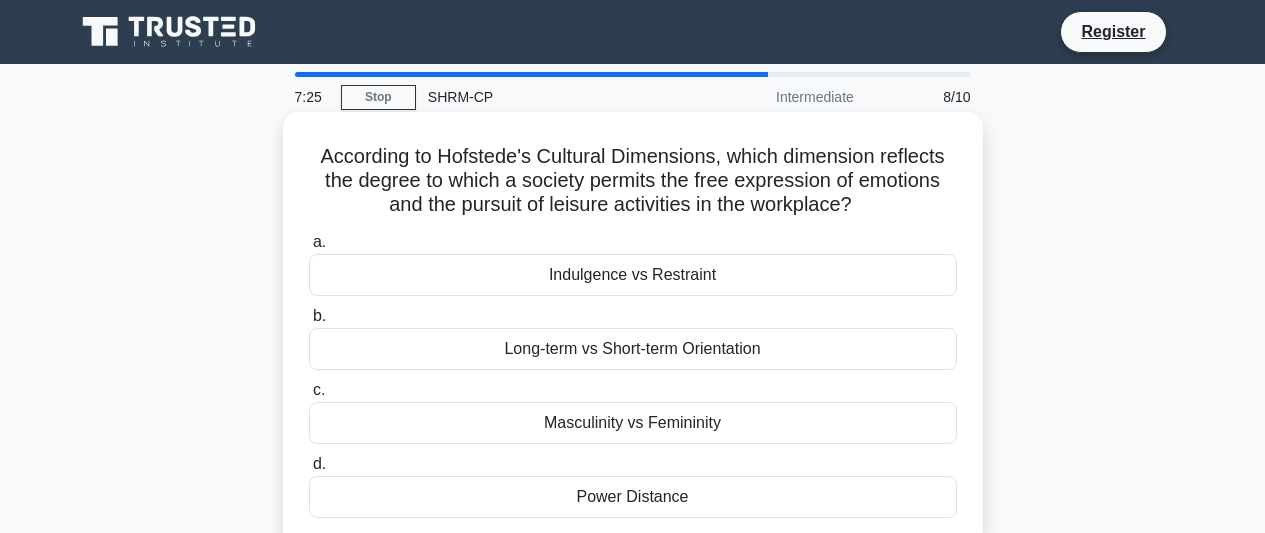 copy on "According to Hofstede's Cultural Dimensions, which dimension reflects the degree to which a society permits the free expression of emotions and the pursuit of leisure activities in the workplace?
.spinner_0XTQ{transform-origin:center;animation:spinner_y6GP .75s linear infinite}@keyframes spinner_y6GP{100%{transform:rotate(360deg)}}
a.
Indulgence vs Restraint
b.
Long-term vs Short-term Orientation
c.
Masculinity vs Femininity
d.
Power Distance" 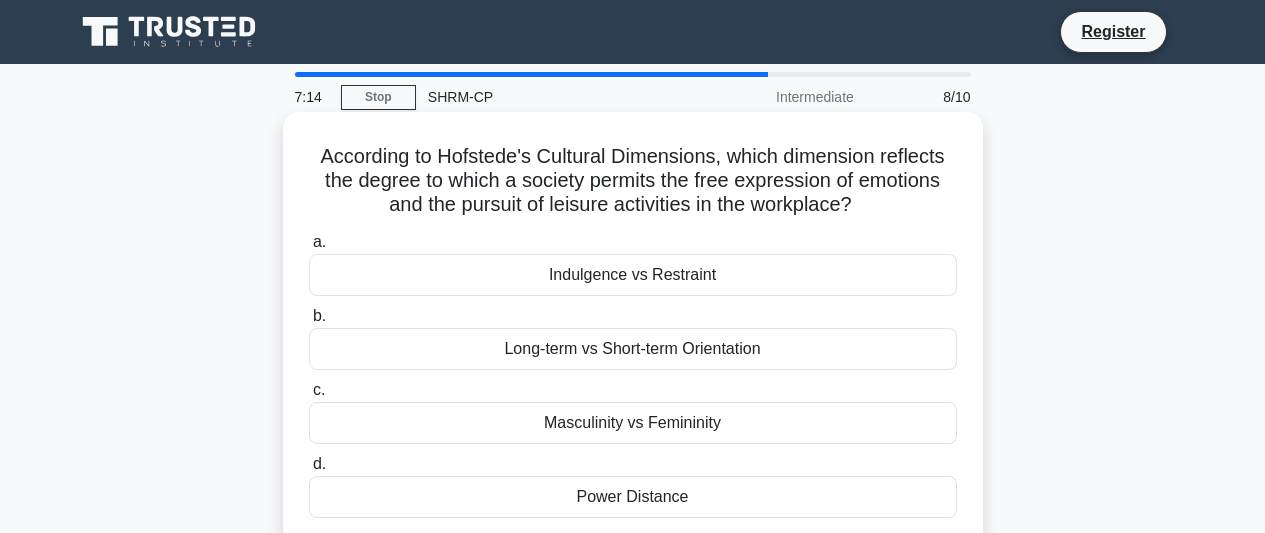 click on "Indulgence vs Restraint" at bounding box center [633, 275] 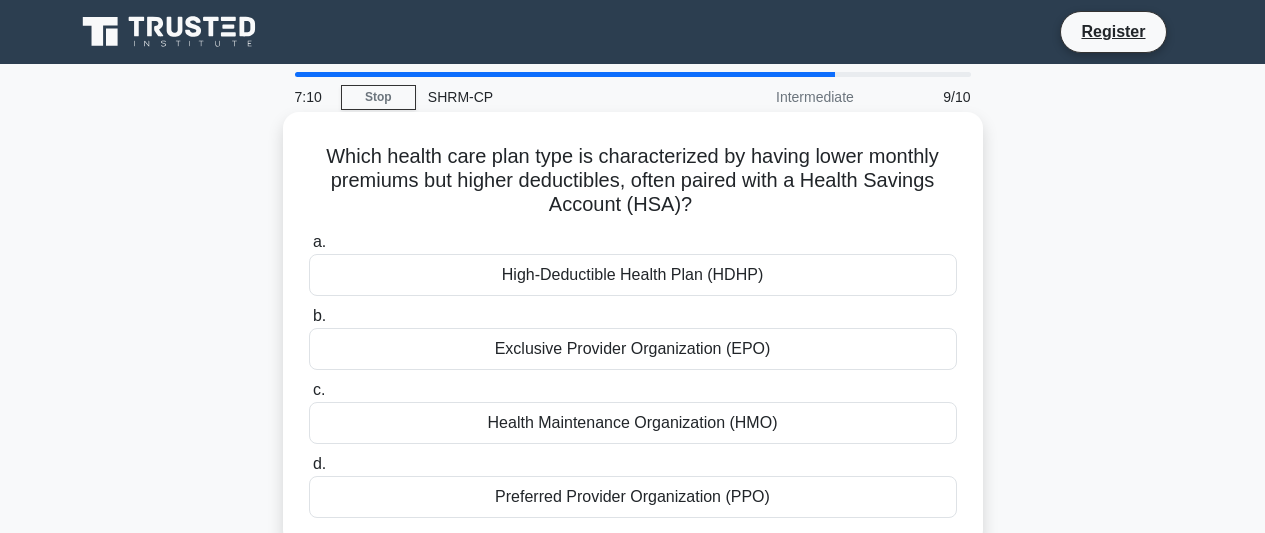 drag, startPoint x: 316, startPoint y: 146, endPoint x: 801, endPoint y: 491, distance: 595.189 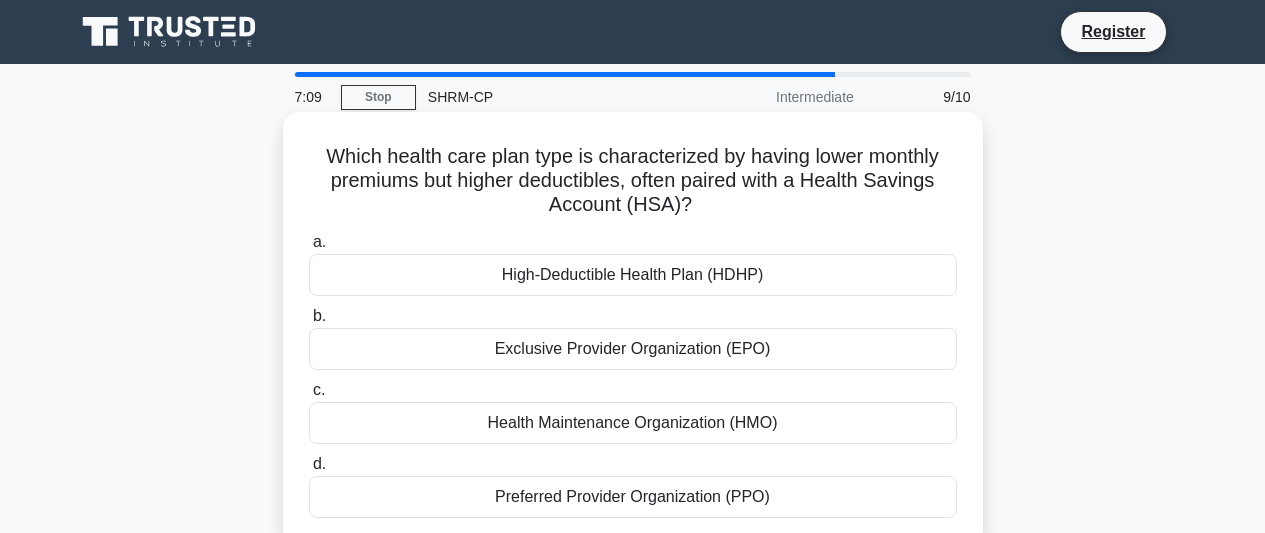 copy on "Which health care plan type is characterized by having lower monthly premiums but higher deductibles, often paired with a Health Savings Account (HSA)?
.spinner_0XTQ{transform-origin:center;animation:spinner_y6GP .75s linear infinite}@keyframes spinner_y6GP{100%{transform:rotate(360deg)}}
a.
High-Deductible Health Plan (HDHP)
b.
Exclusive Provider Organization (EPO)
c.
Health Maintenance Organization (HMO)
d.
Preferred Provider Organization (PPO)" 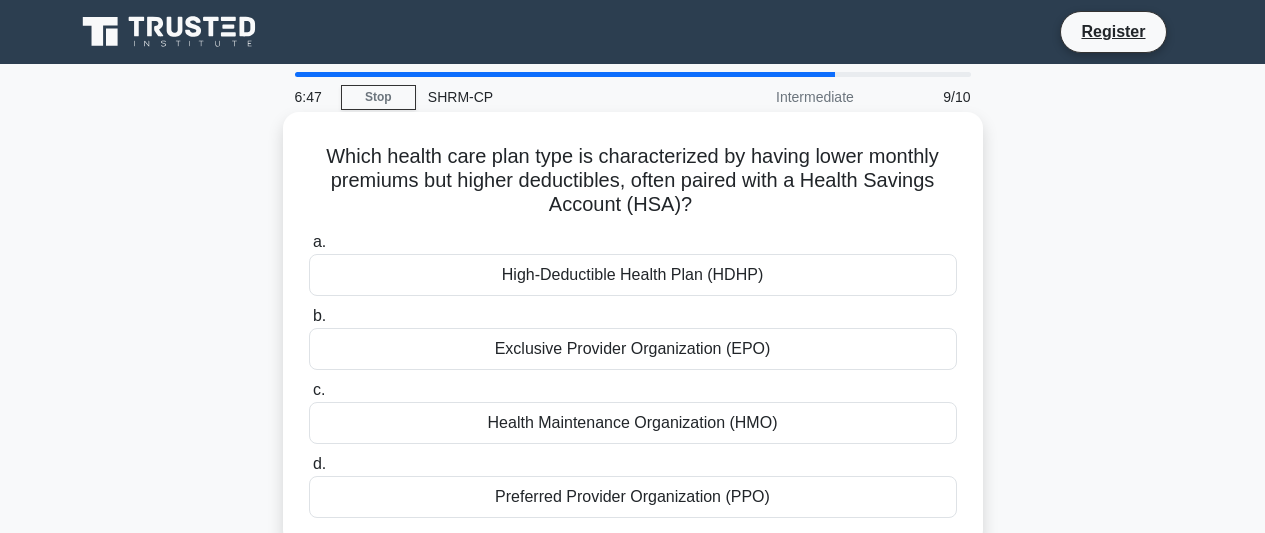 click on "High-Deductible Health Plan (HDHP)" at bounding box center [633, 275] 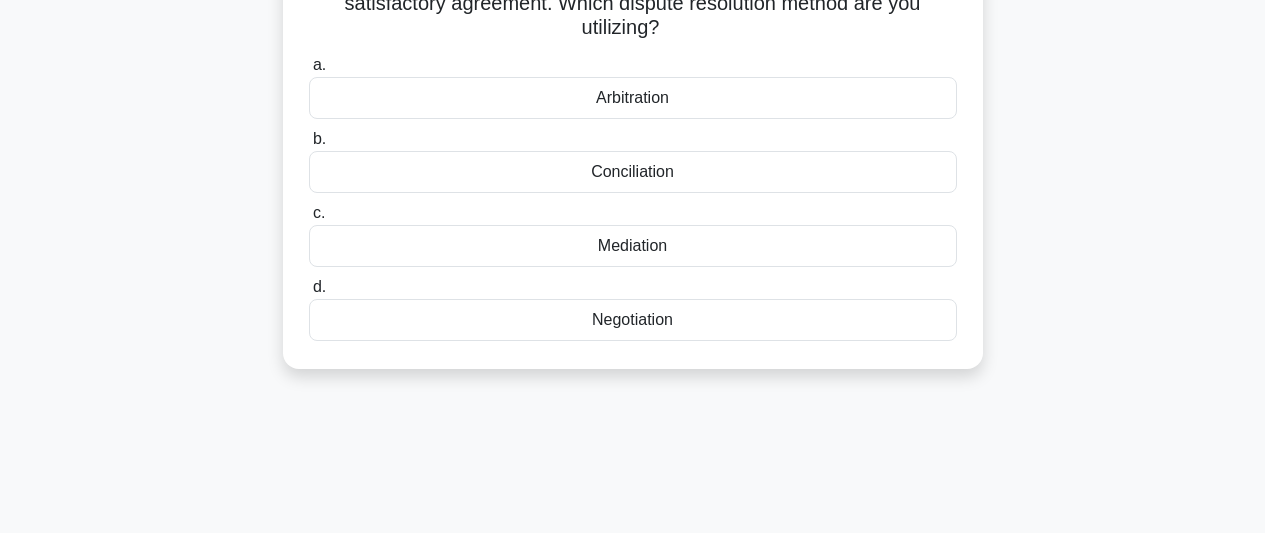 scroll, scrollTop: 547, scrollLeft: 0, axis: vertical 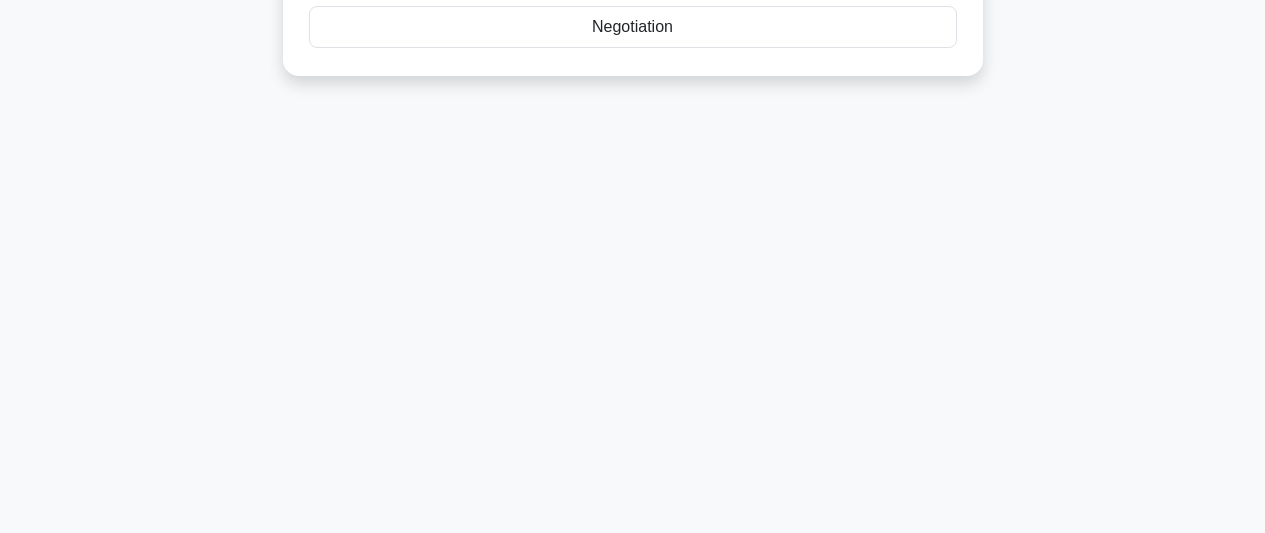 drag, startPoint x: 314, startPoint y: 155, endPoint x: 754, endPoint y: 335, distance: 475.39456 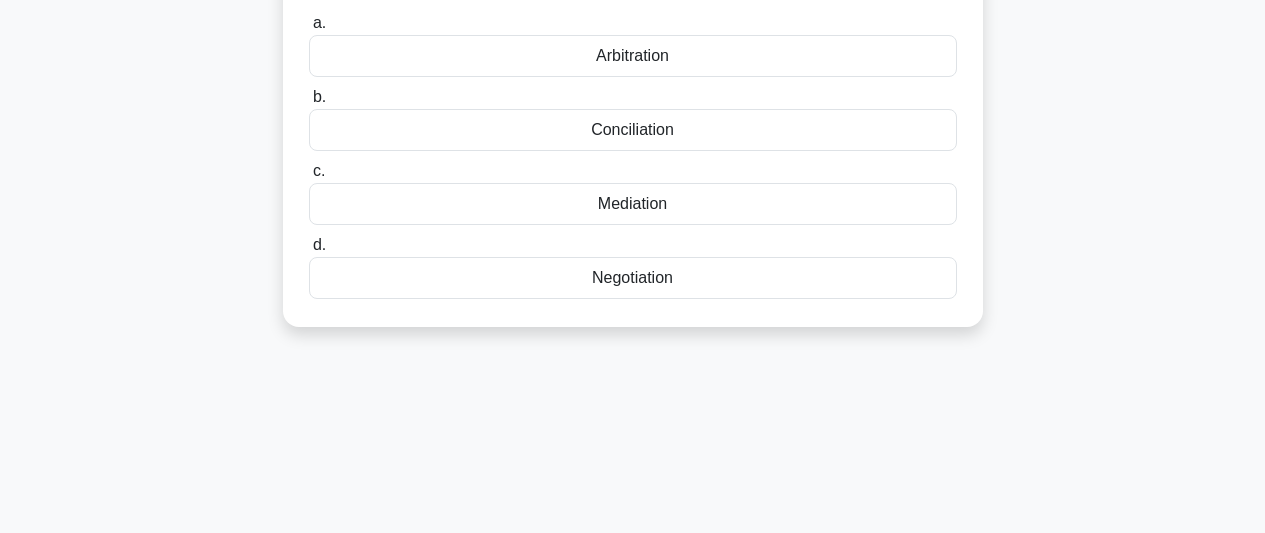 scroll, scrollTop: 292, scrollLeft: 0, axis: vertical 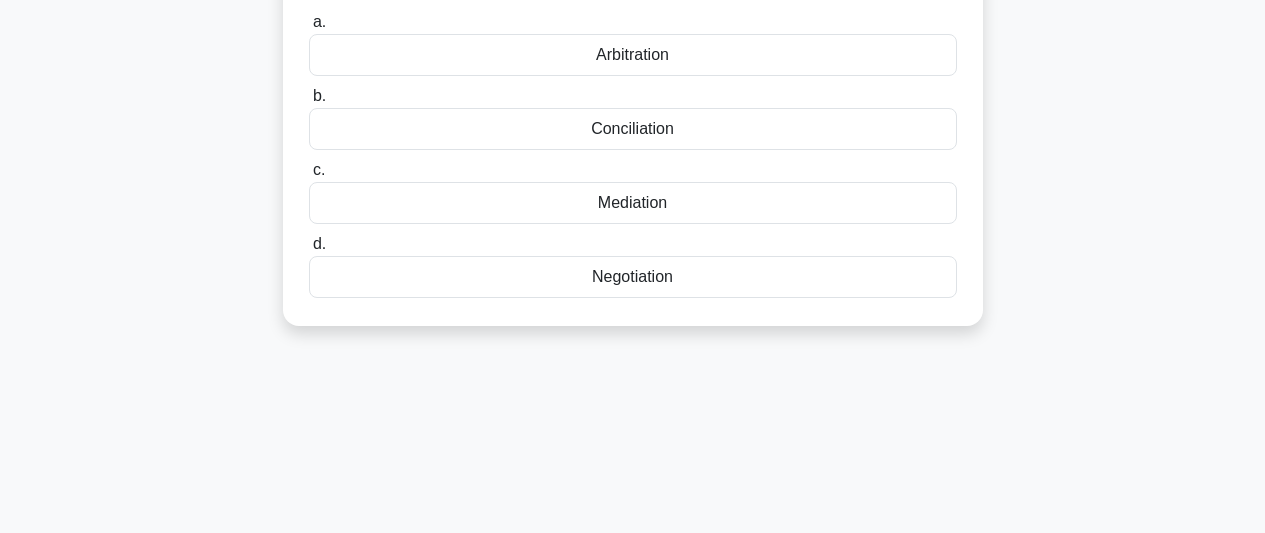 click on "Mediation" at bounding box center [633, 203] 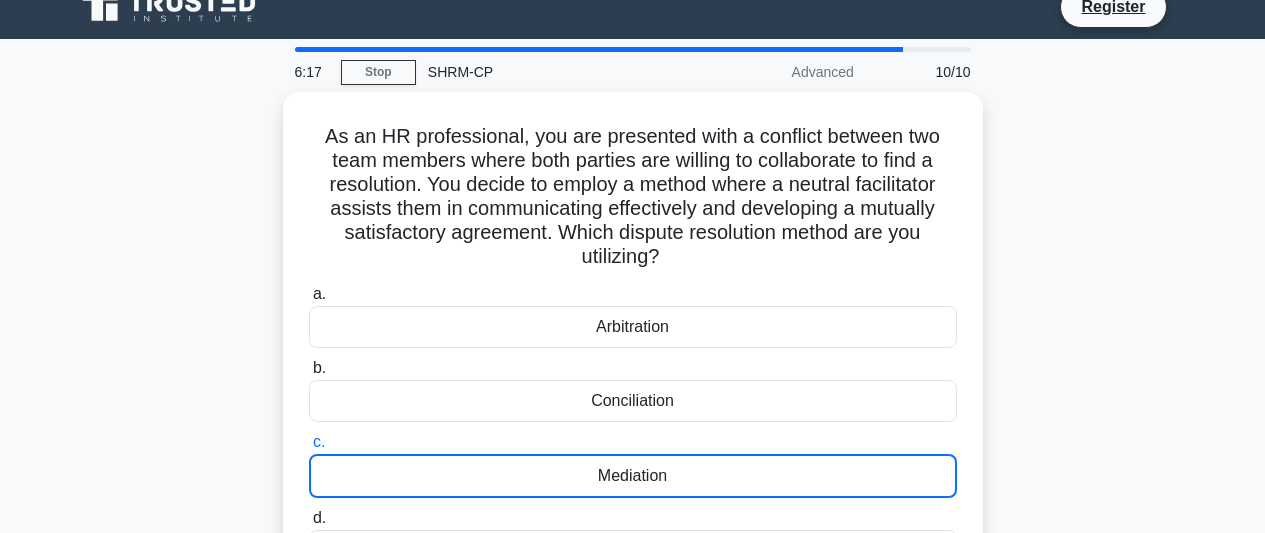 scroll, scrollTop: 0, scrollLeft: 0, axis: both 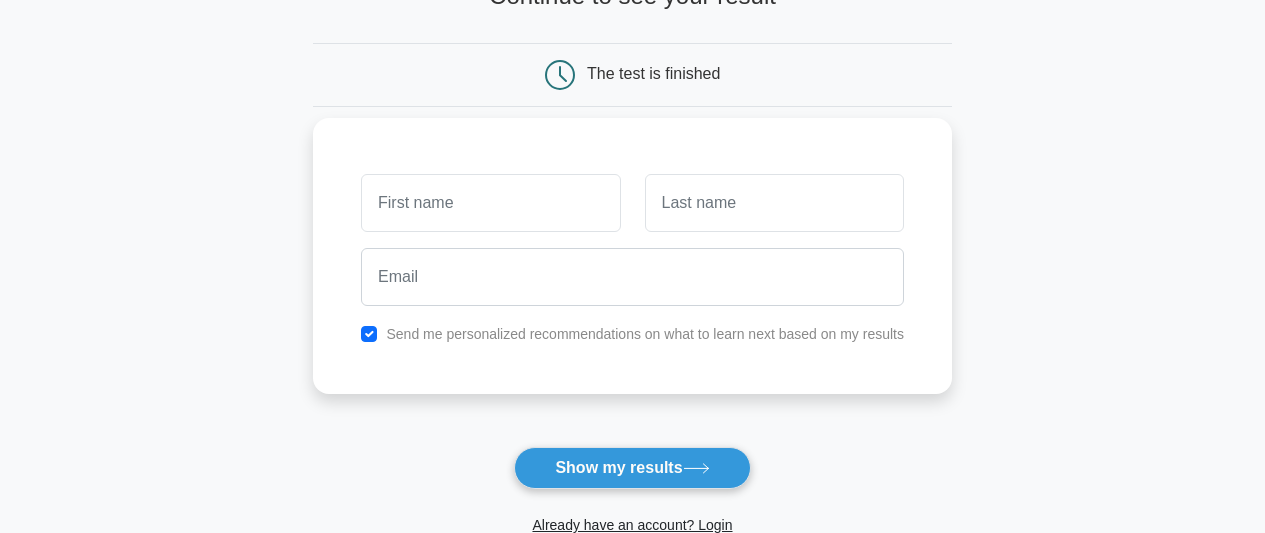 click at bounding box center (490, 203) 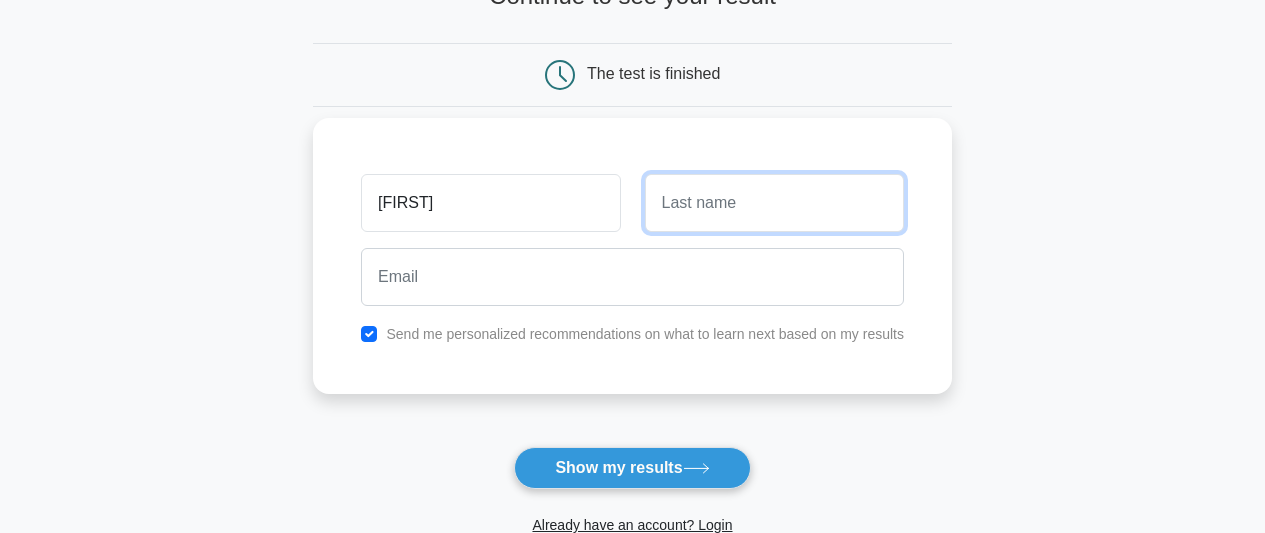 click at bounding box center [774, 203] 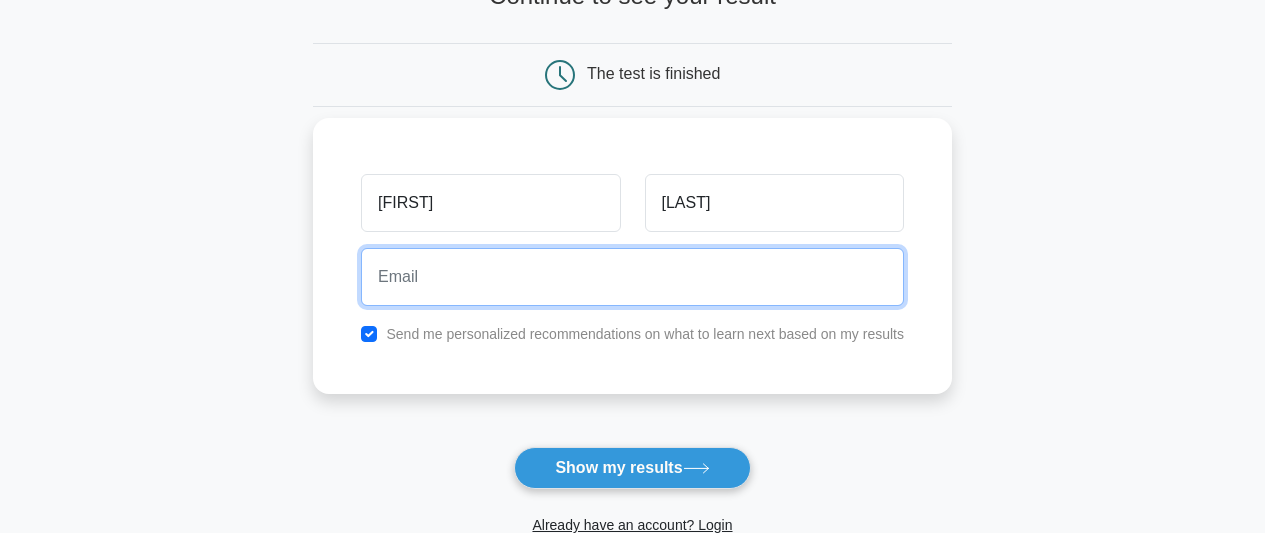 click at bounding box center (632, 277) 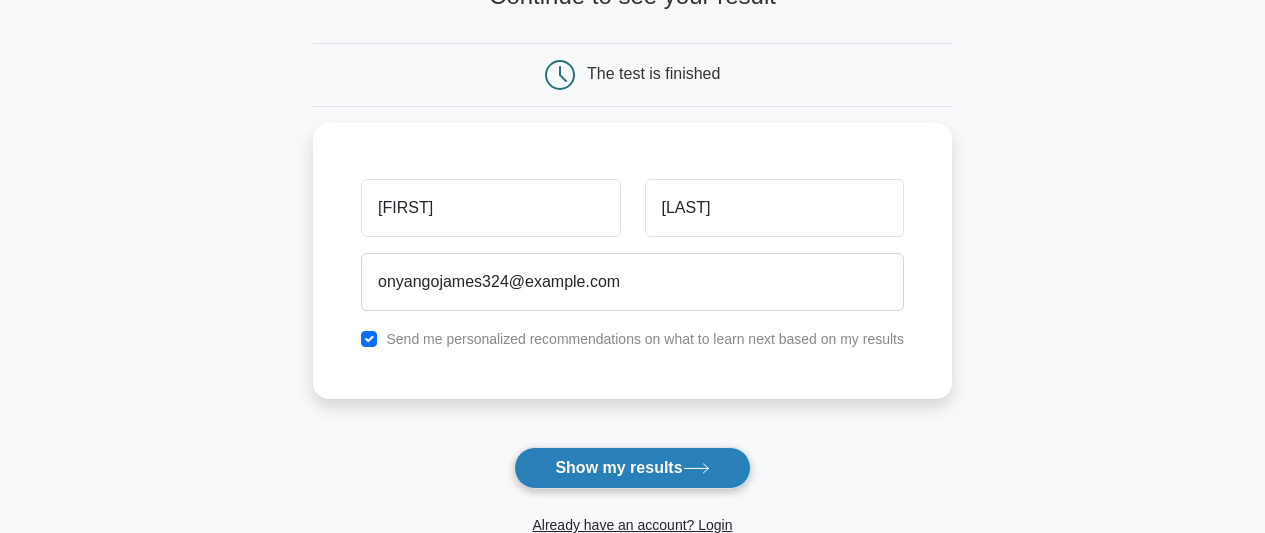 click on "Show my results" at bounding box center (632, 468) 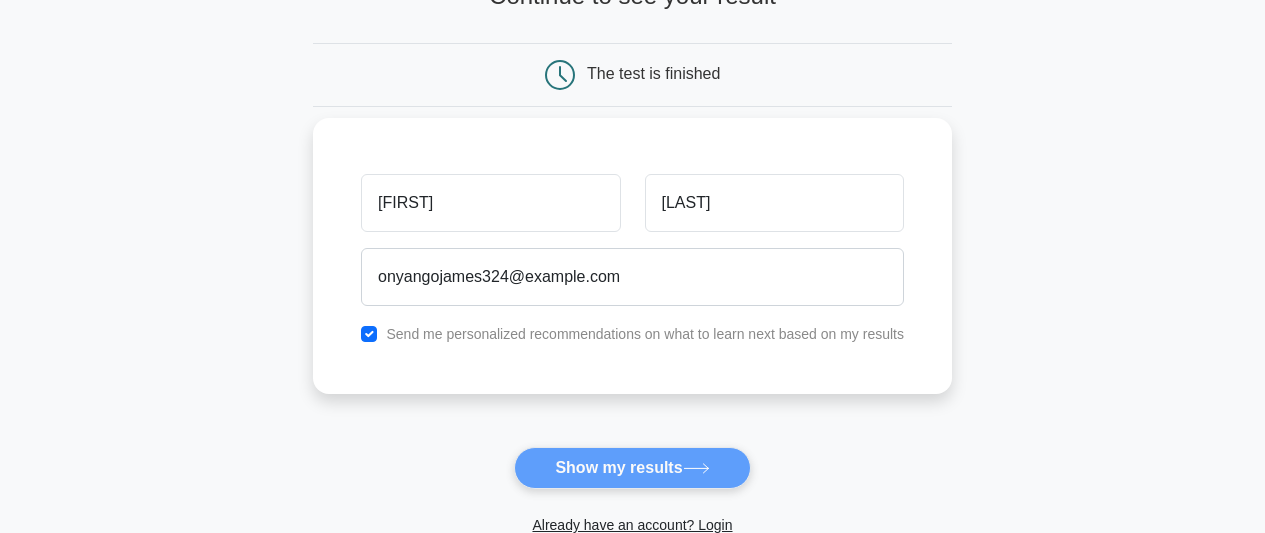 scroll, scrollTop: 0, scrollLeft: 0, axis: both 